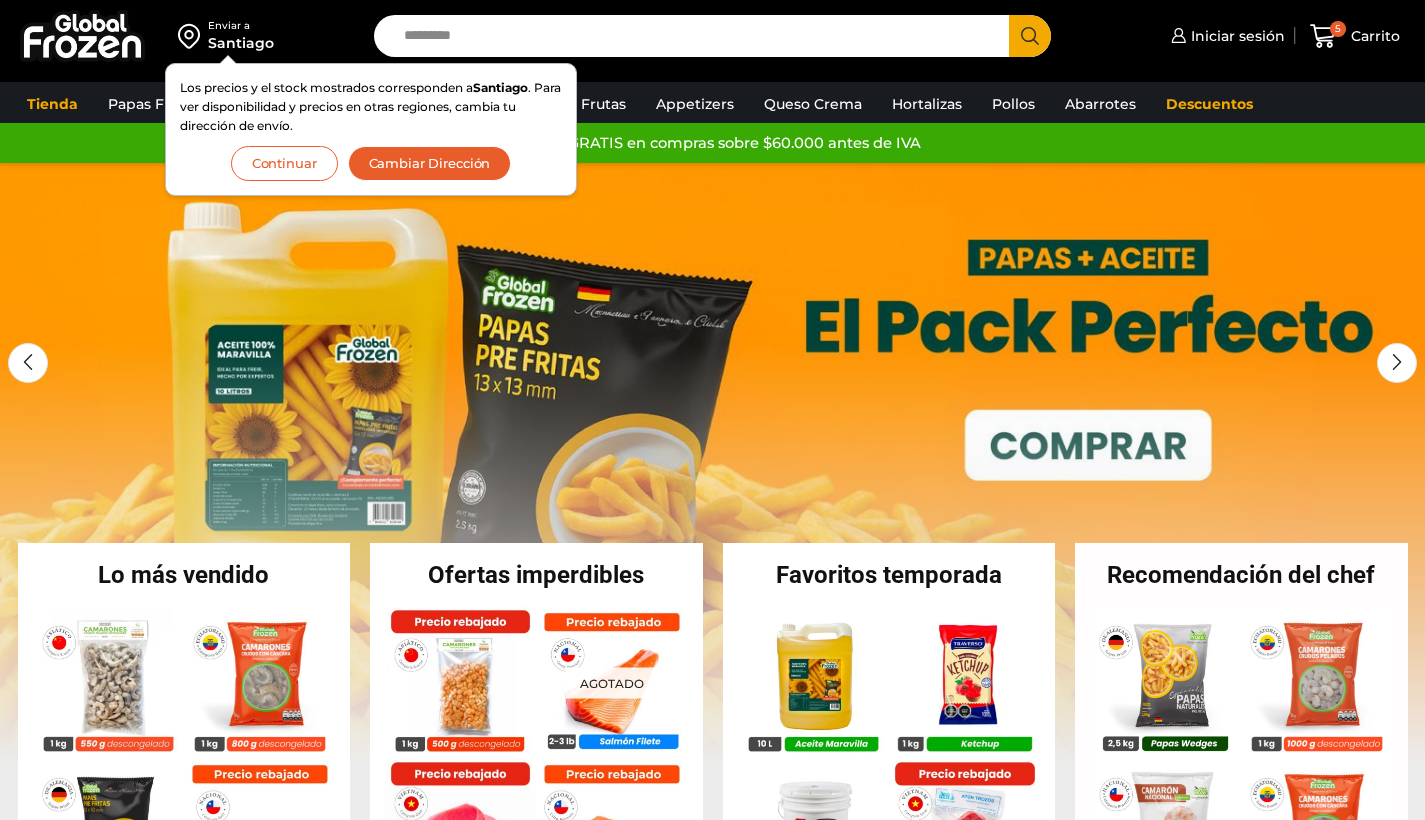 click on "Continuar" at bounding box center [284, 163] 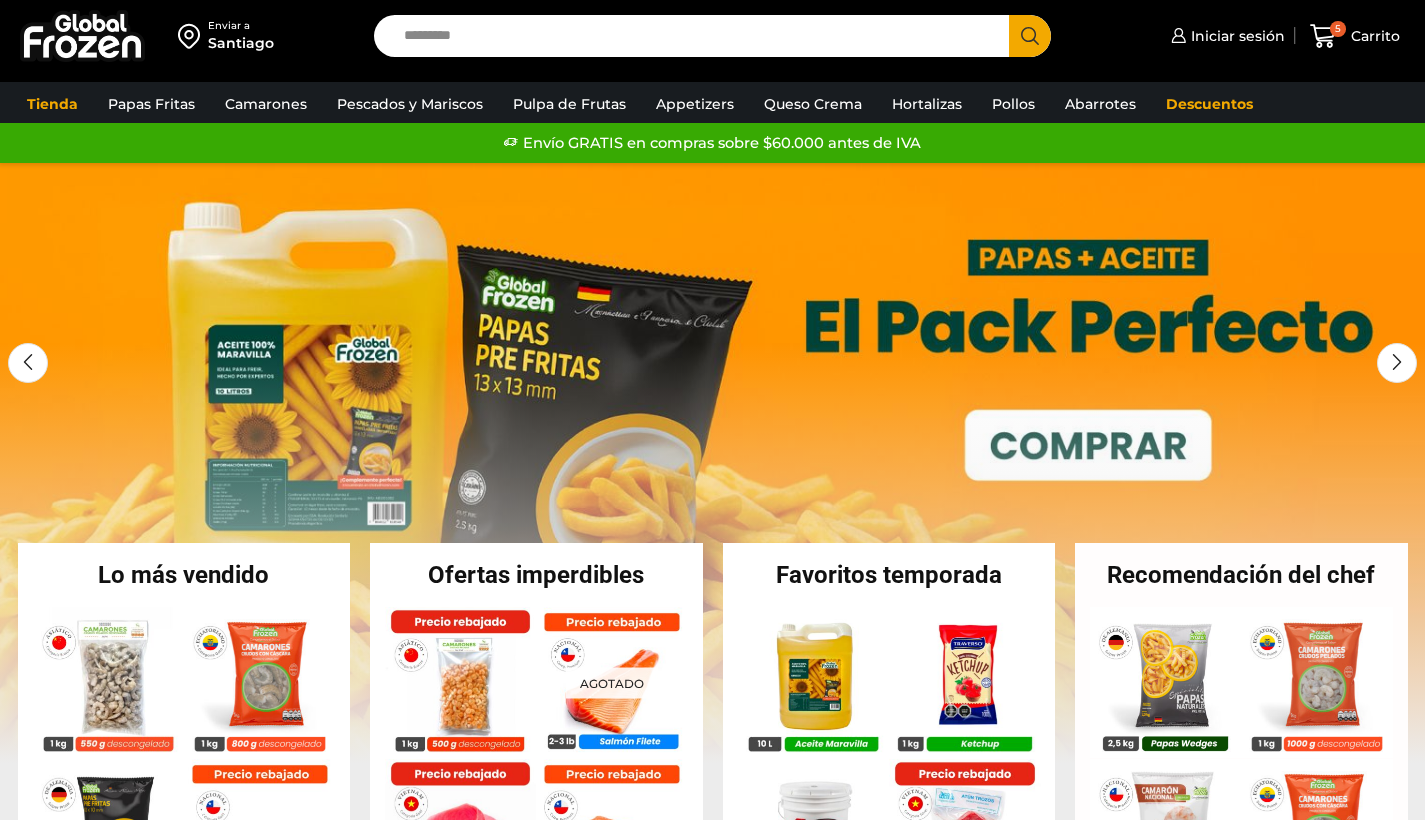 scroll, scrollTop: 0, scrollLeft: 0, axis: both 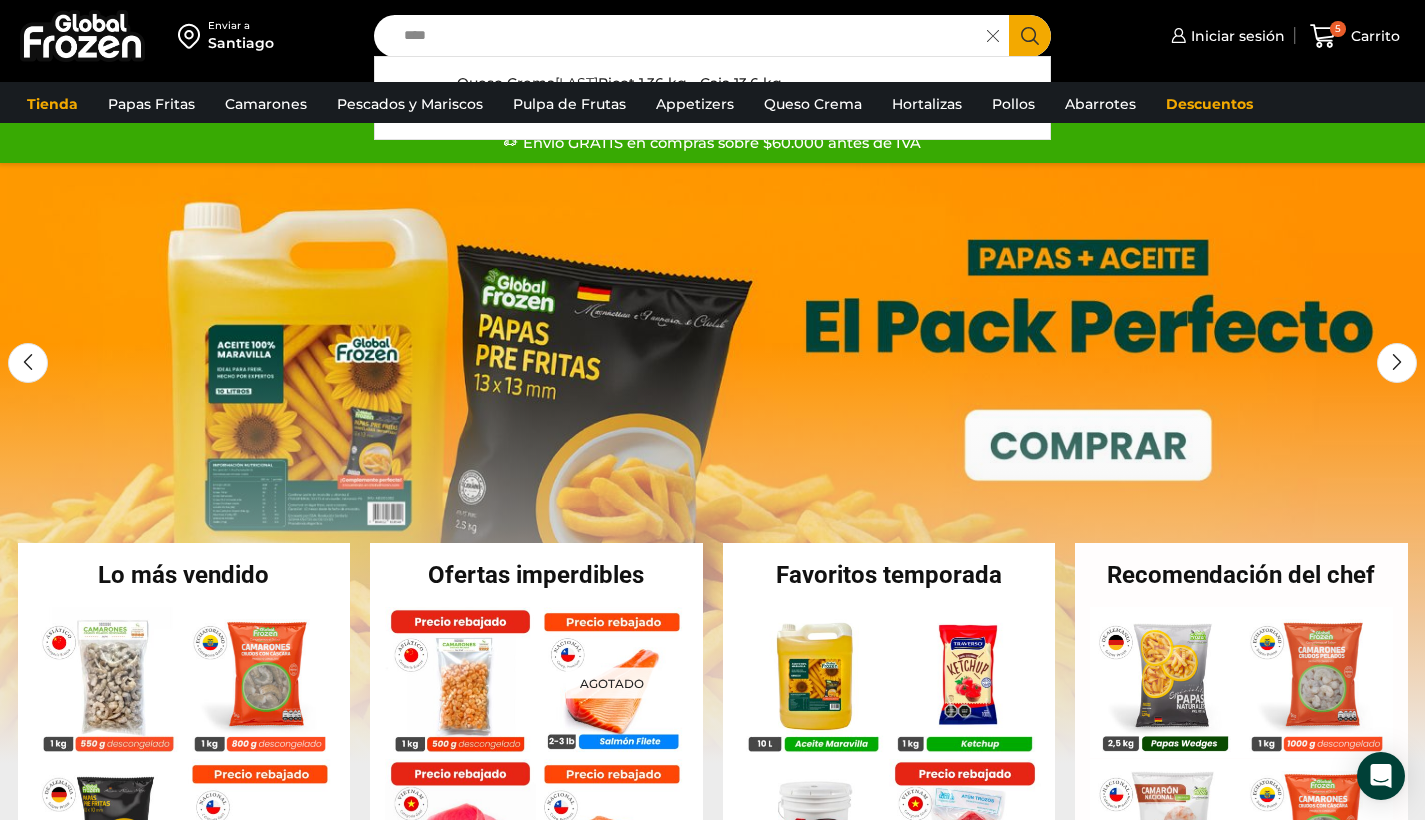 type on "****" 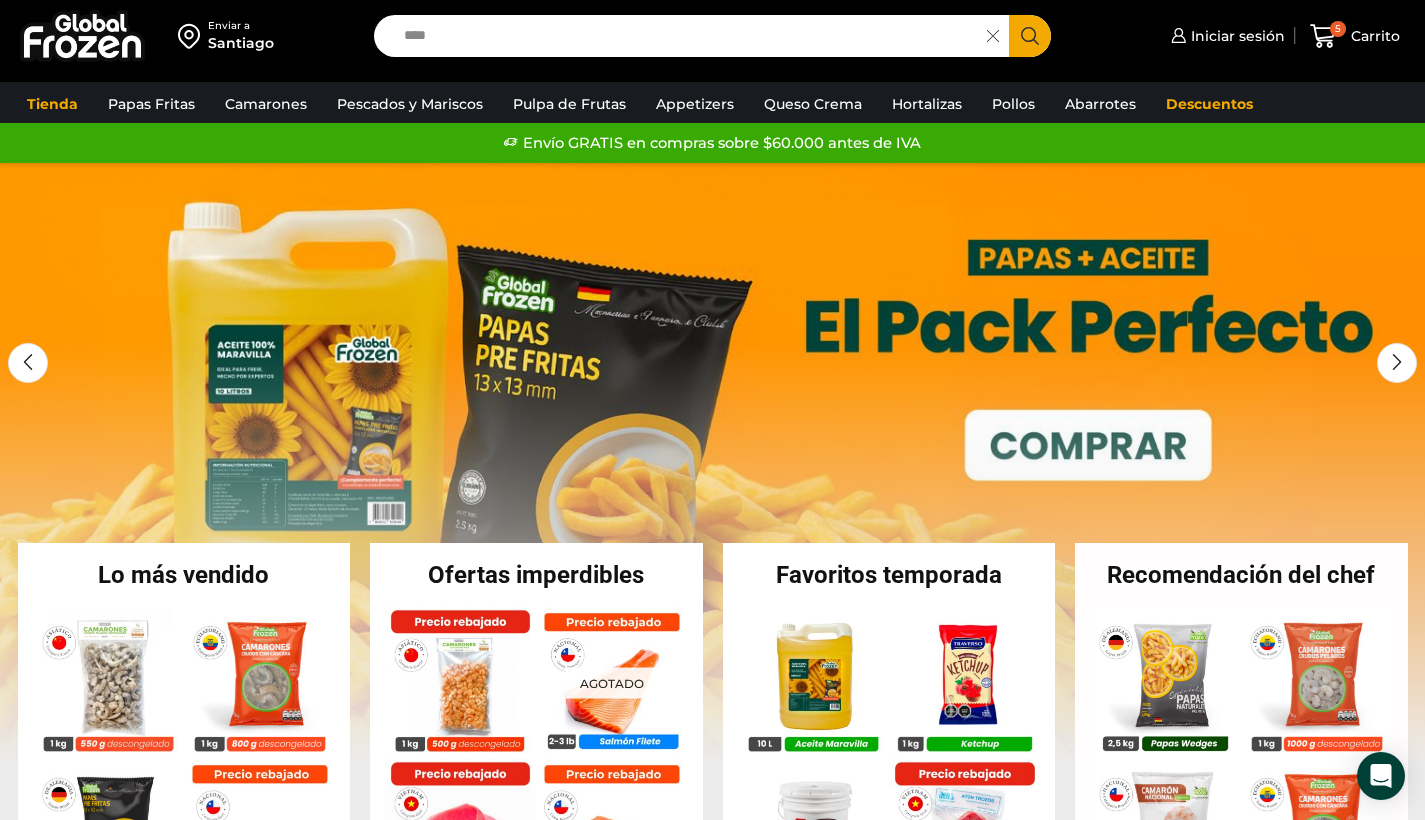 click on "****" at bounding box center (686, 36) 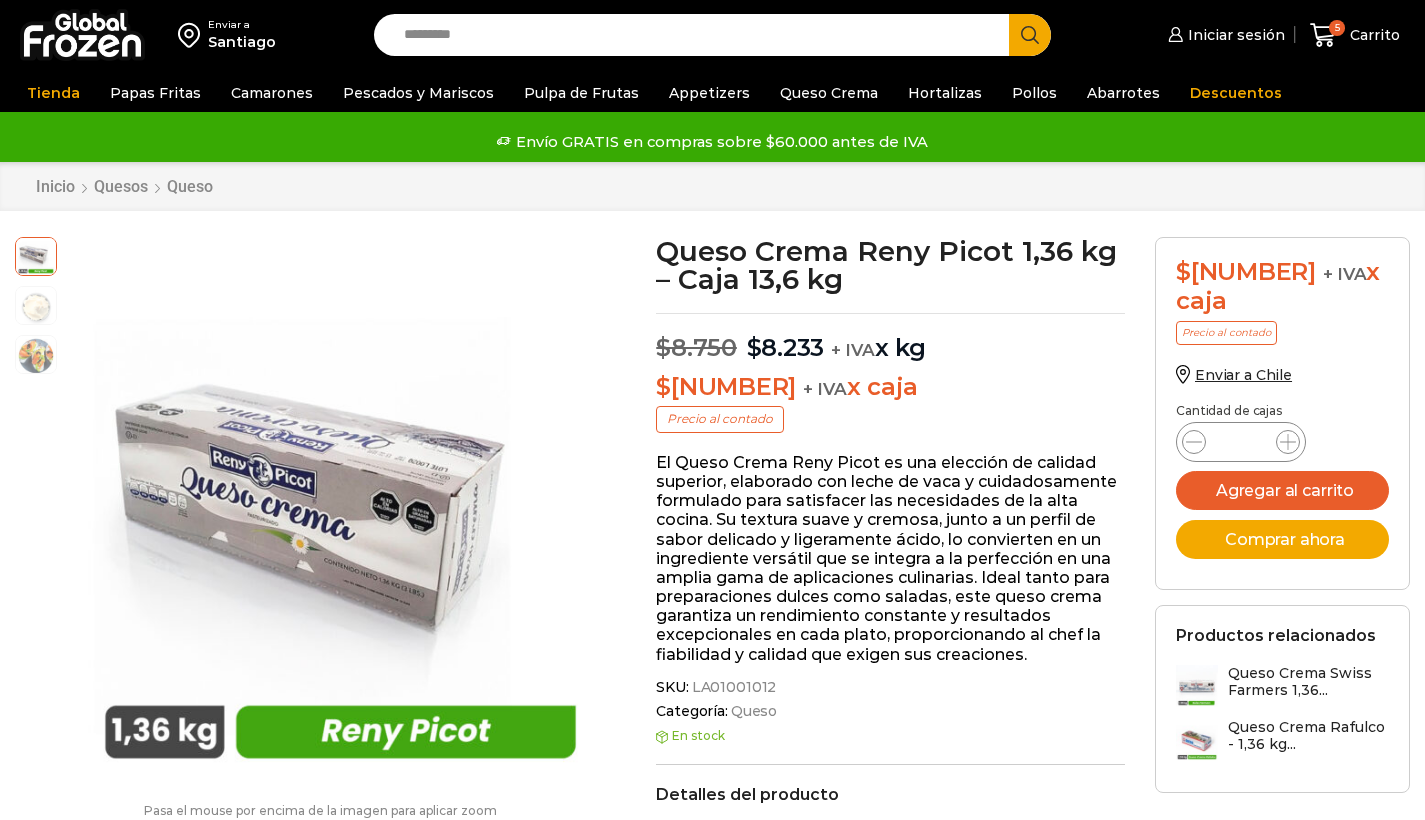 scroll, scrollTop: 1, scrollLeft: 0, axis: vertical 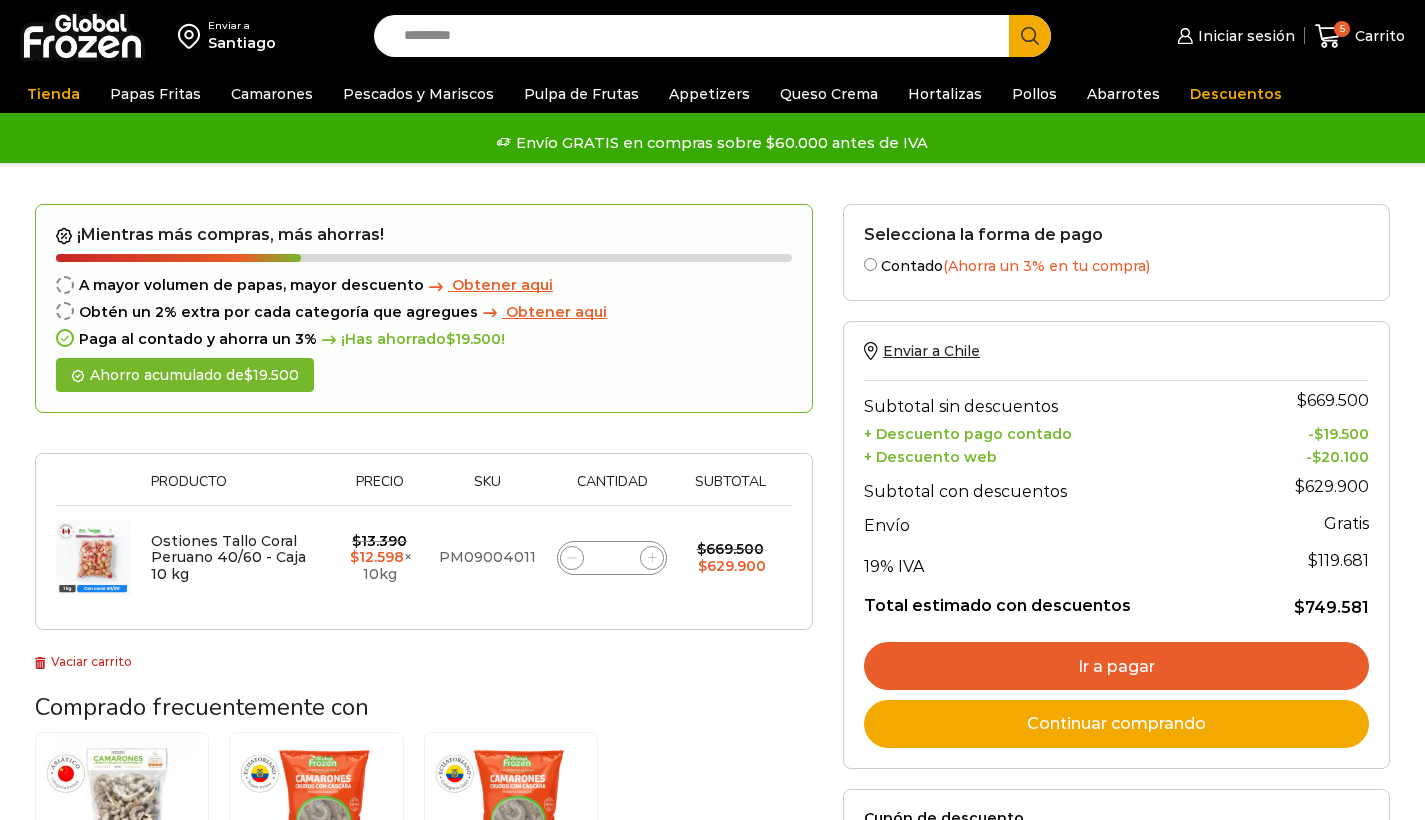 click on "Vaciar carrito" at bounding box center (83, 661) 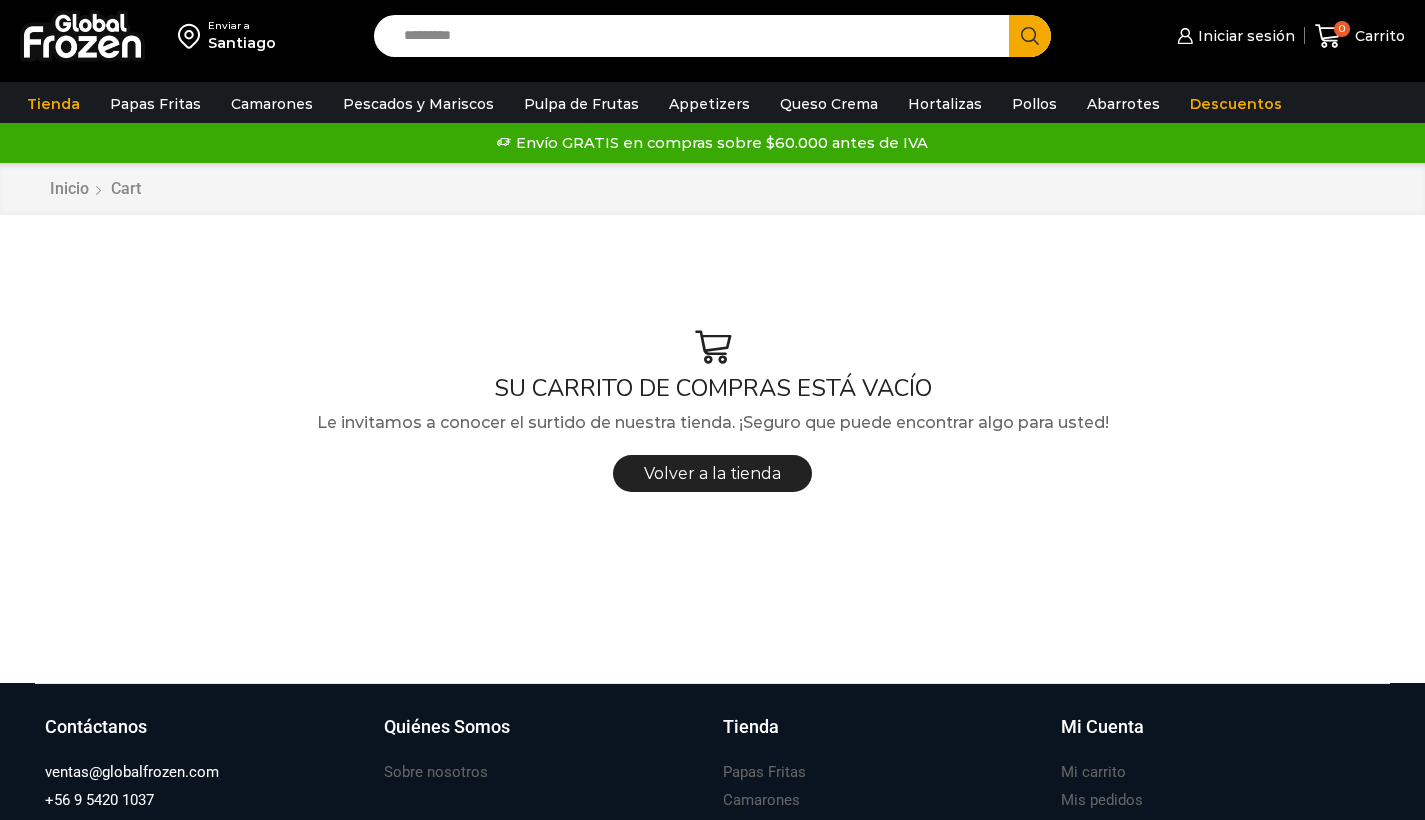 scroll, scrollTop: 0, scrollLeft: 0, axis: both 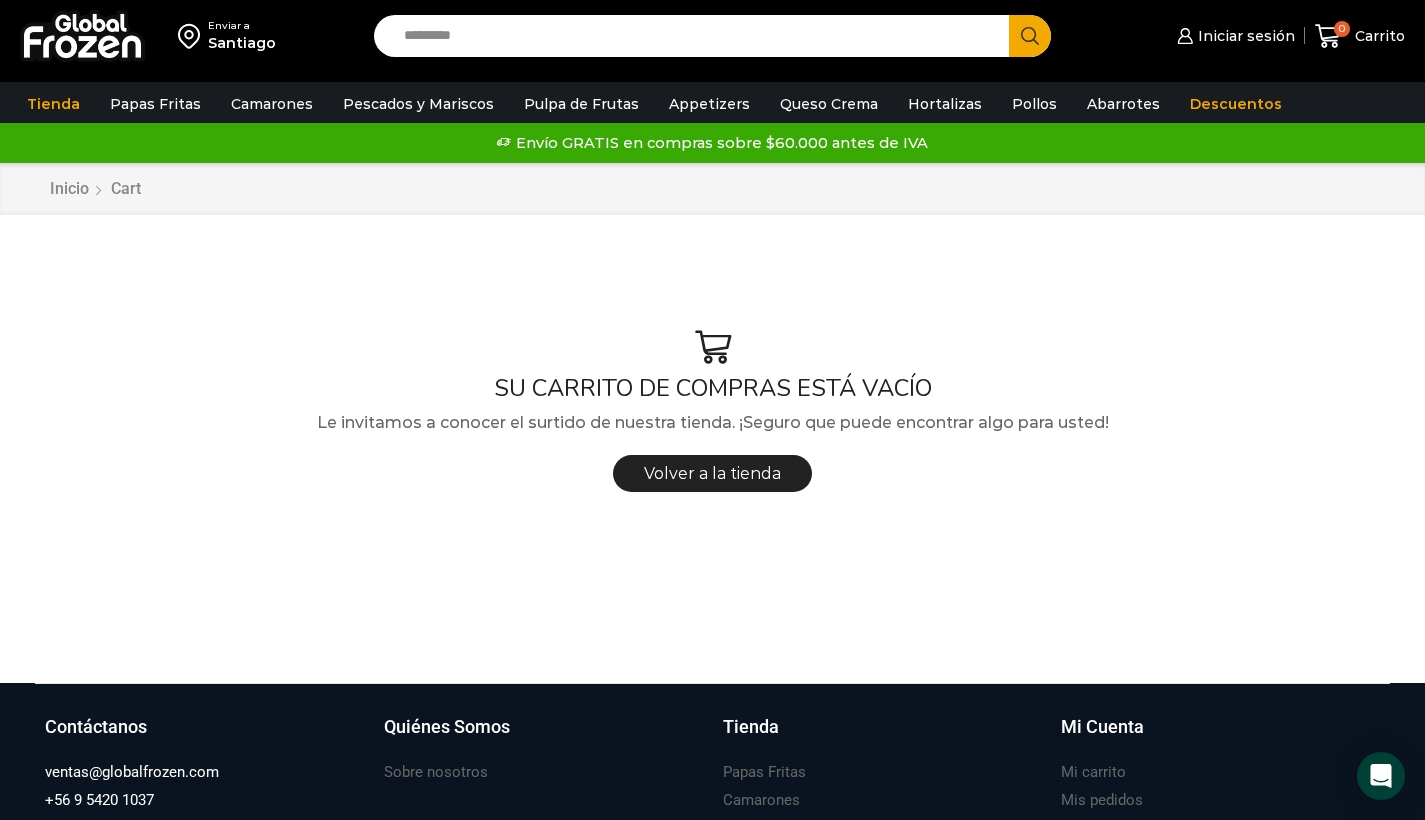click on "Search input" at bounding box center (697, 36) 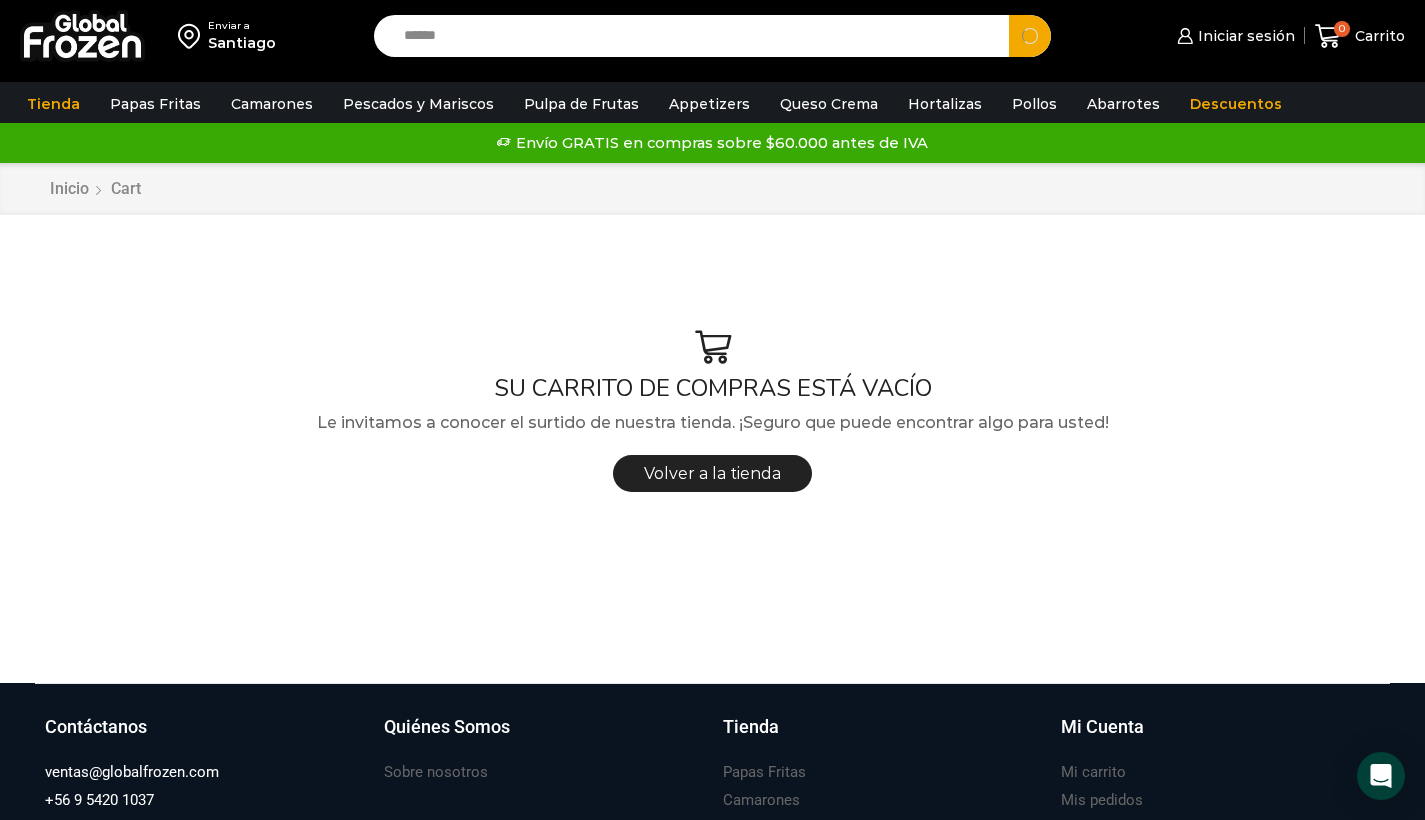 type on "*****" 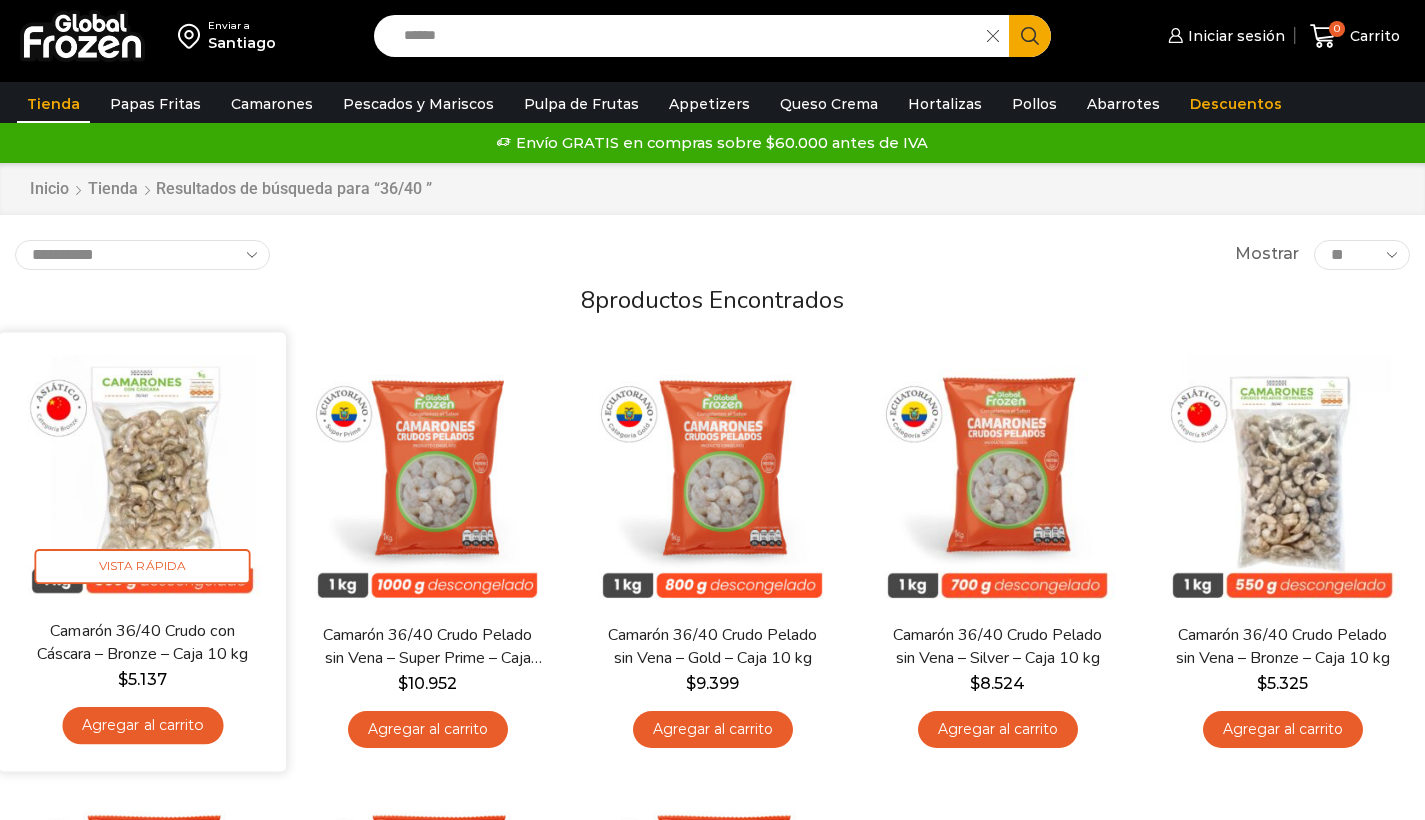 scroll, scrollTop: 0, scrollLeft: 0, axis: both 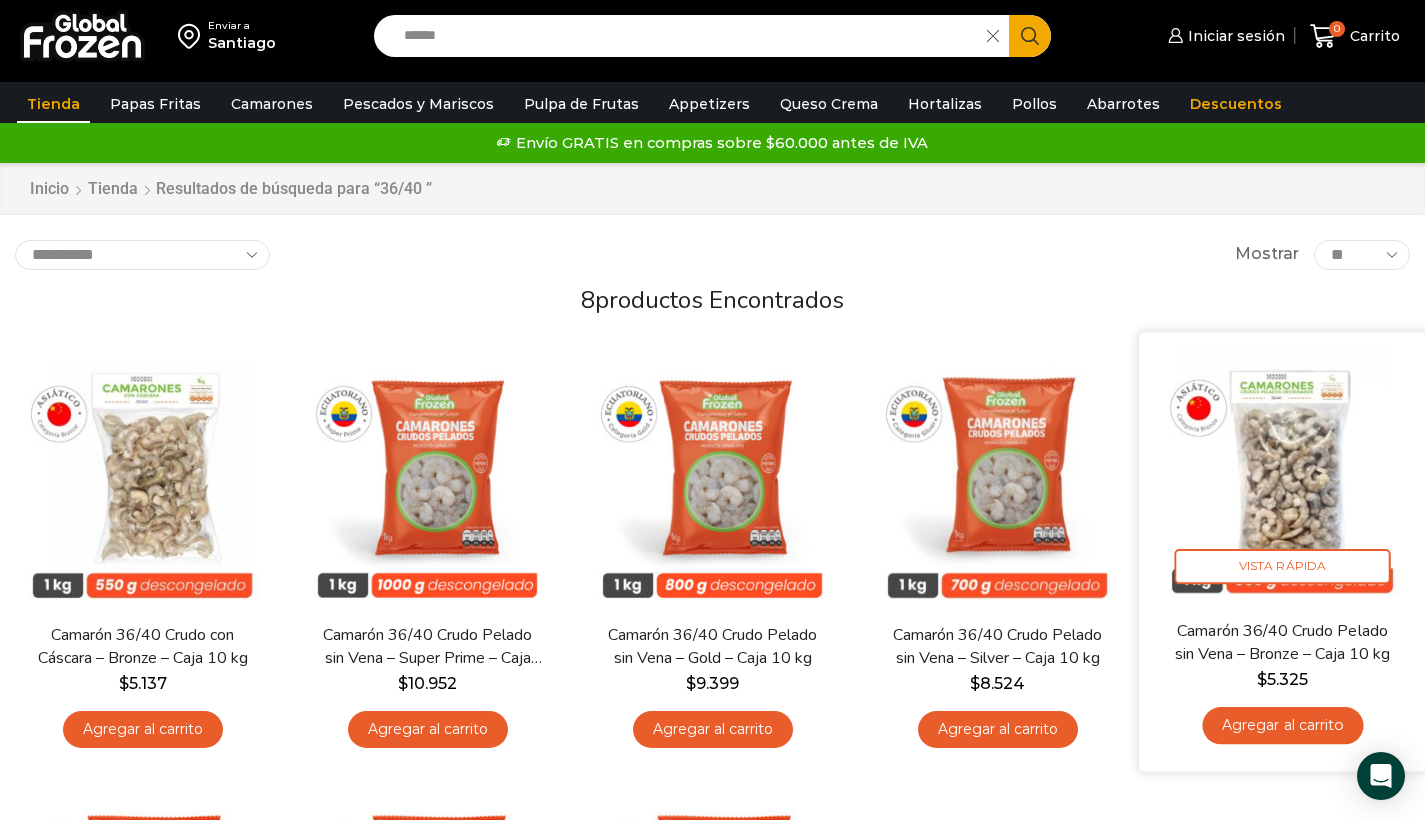 click at bounding box center (1282, 475) 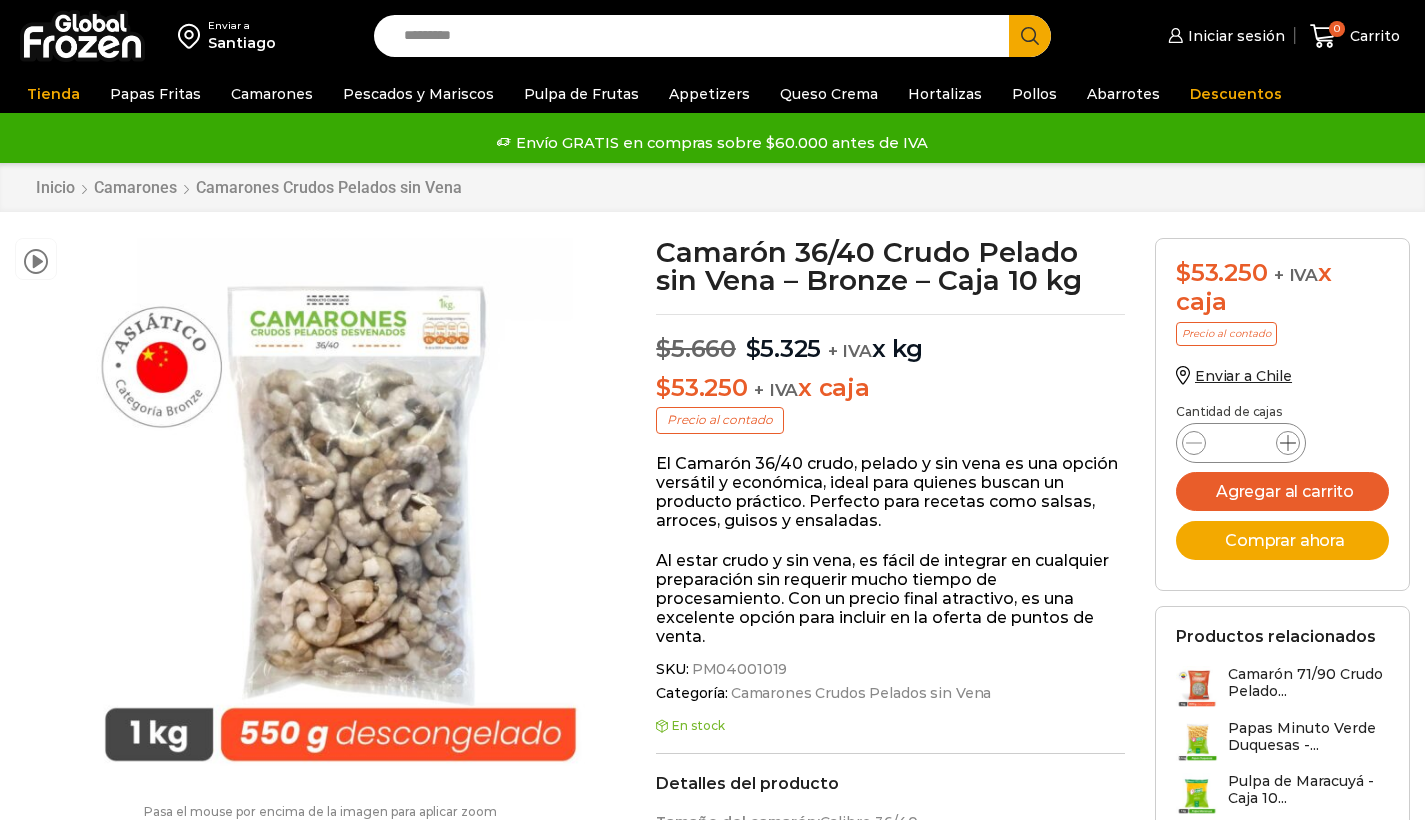 click 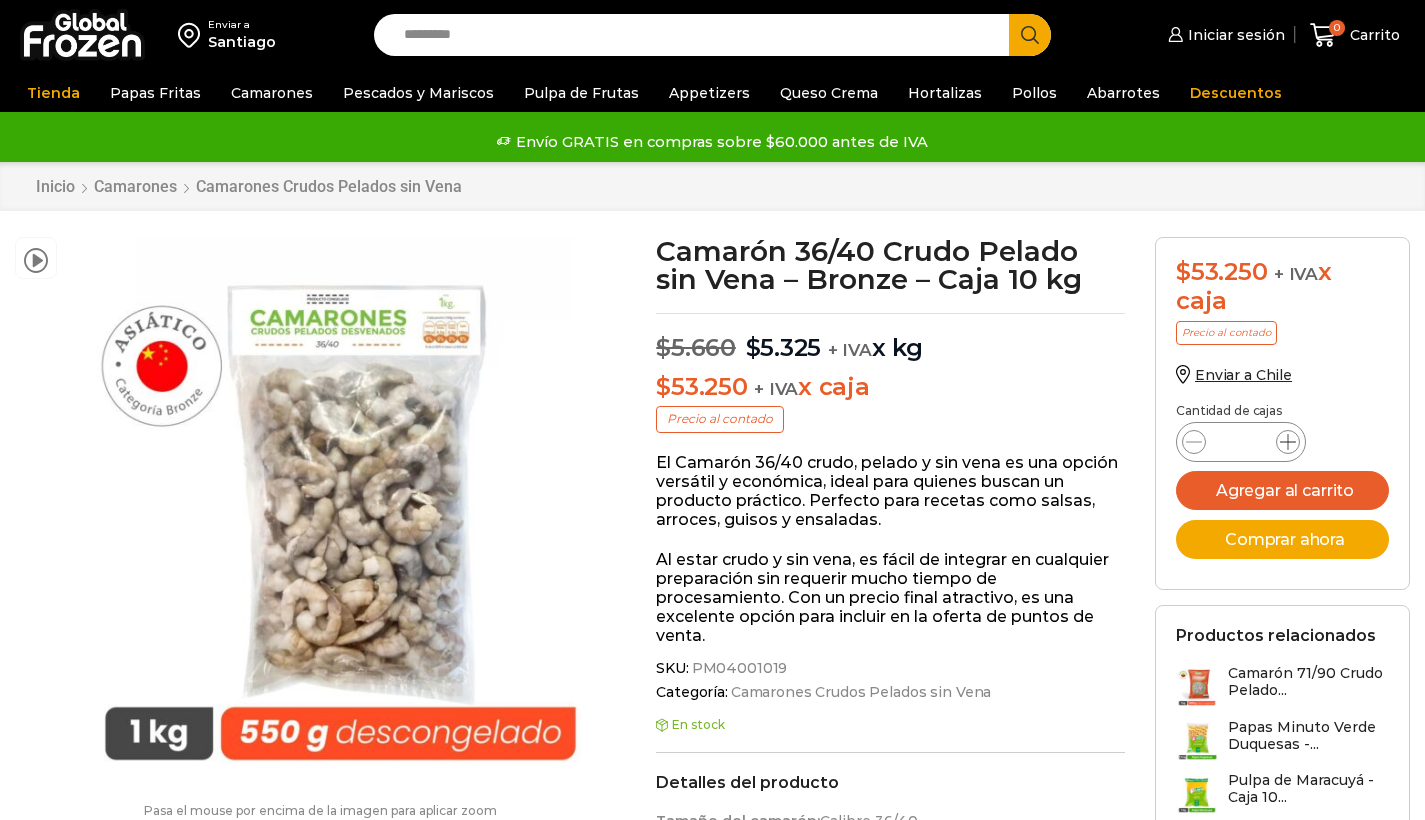 click 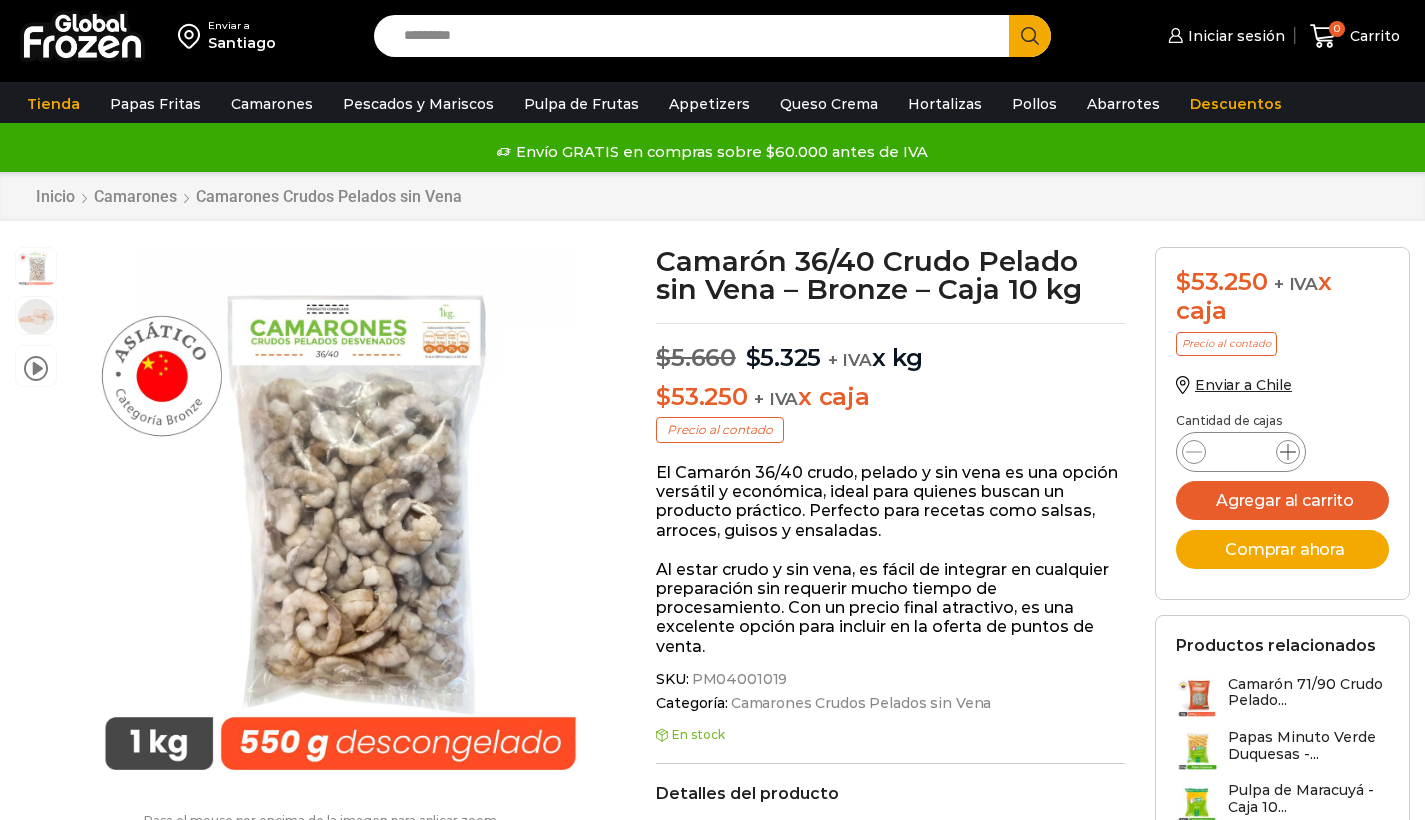 scroll, scrollTop: 1, scrollLeft: 0, axis: vertical 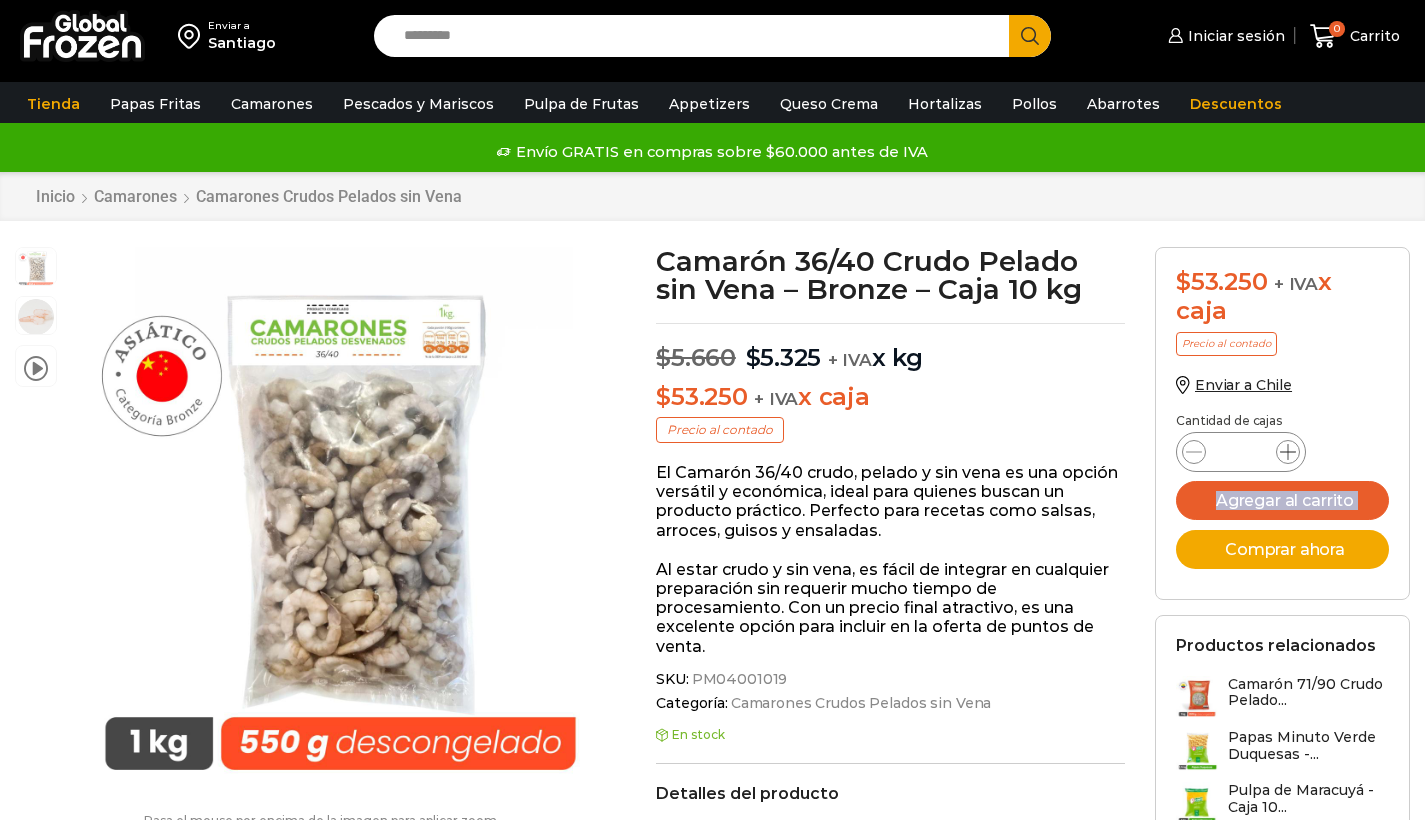 click 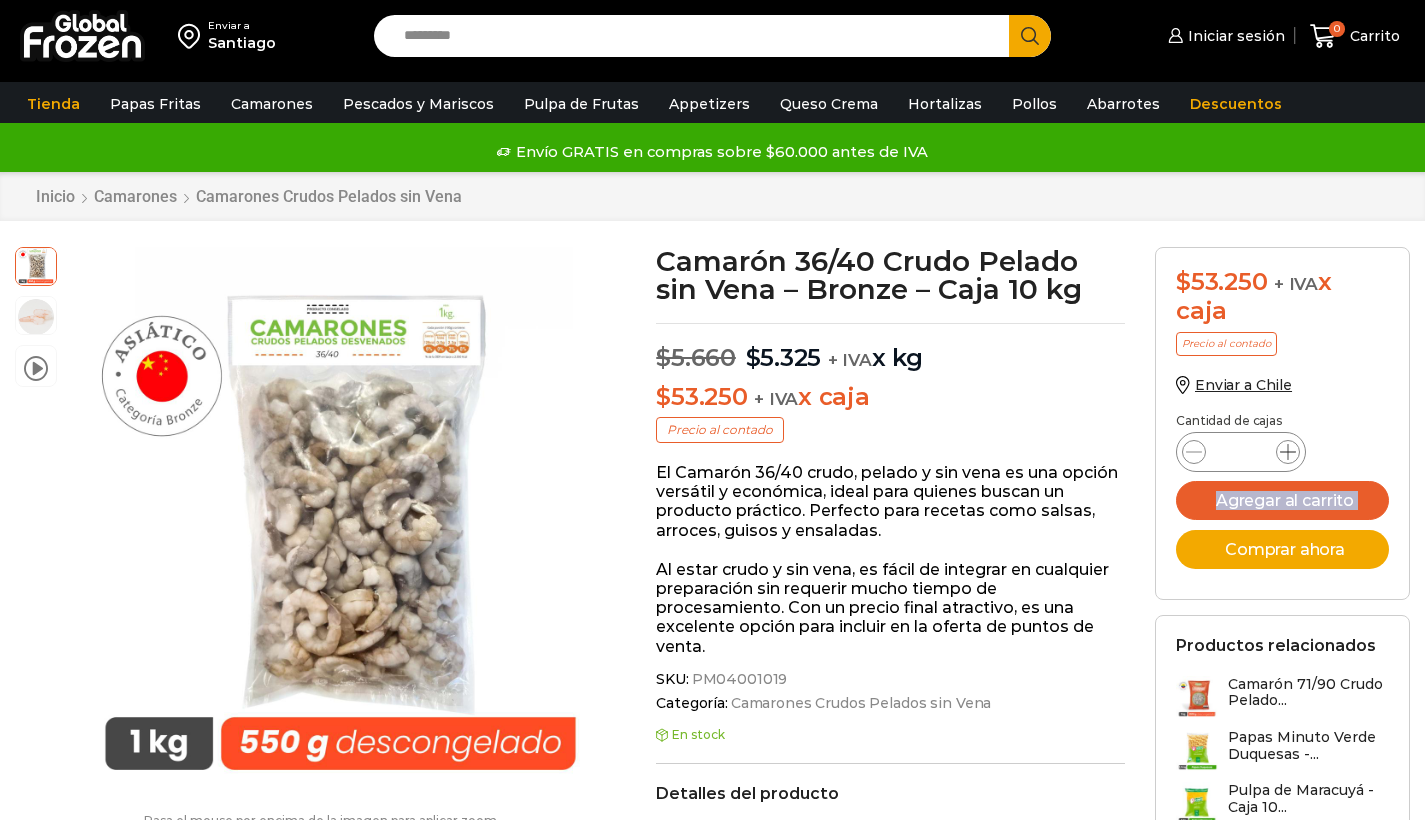 click 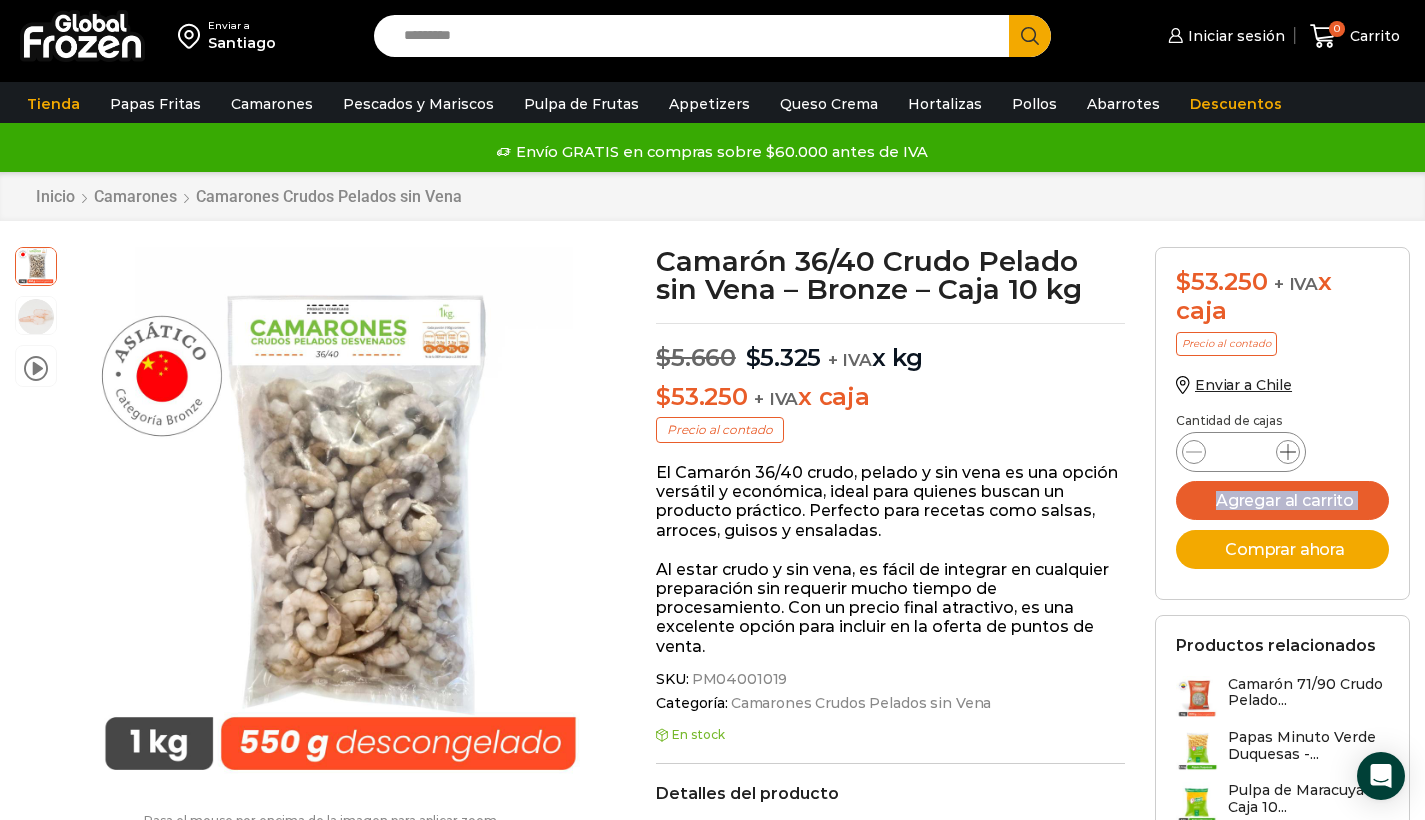click 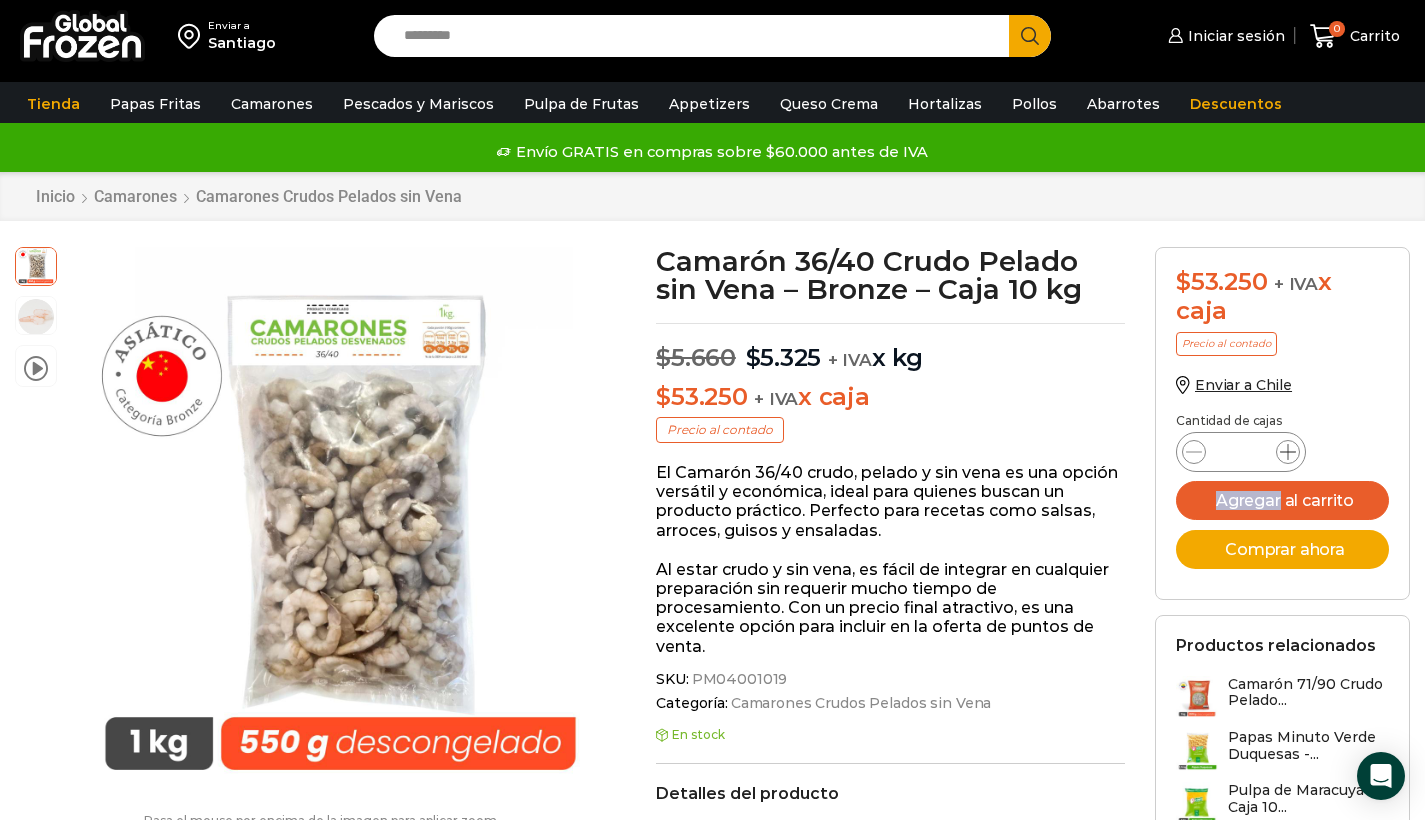click 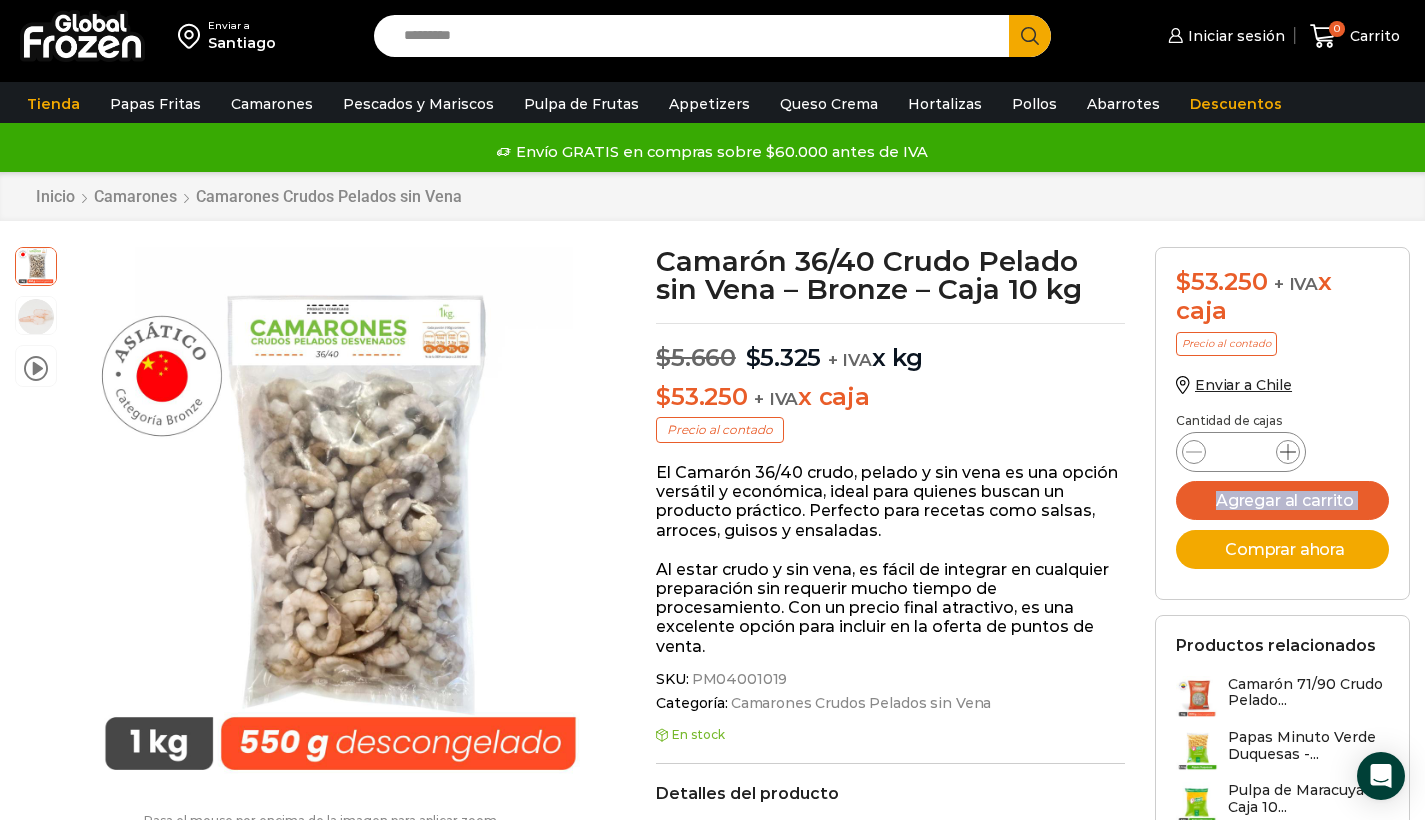 click 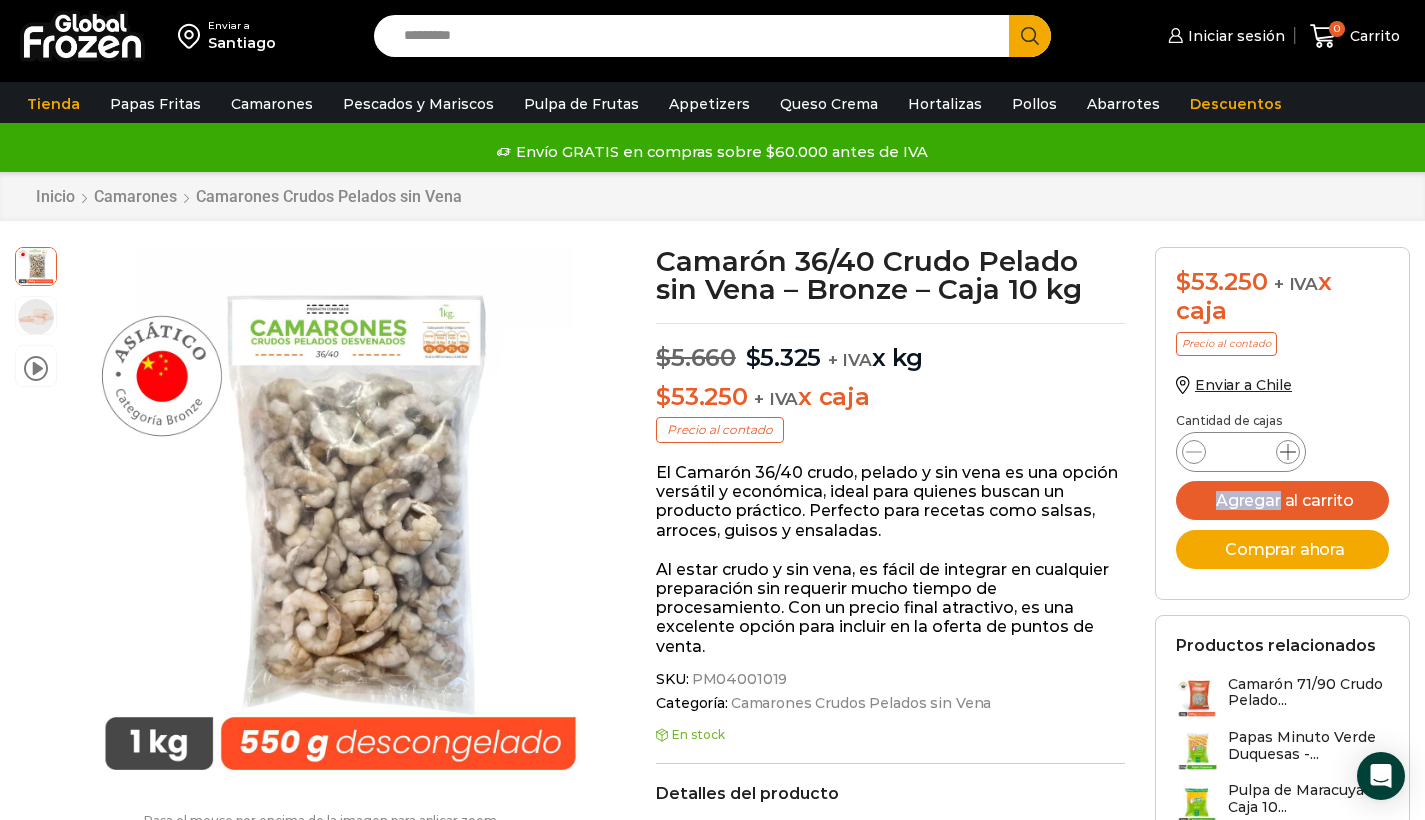 click 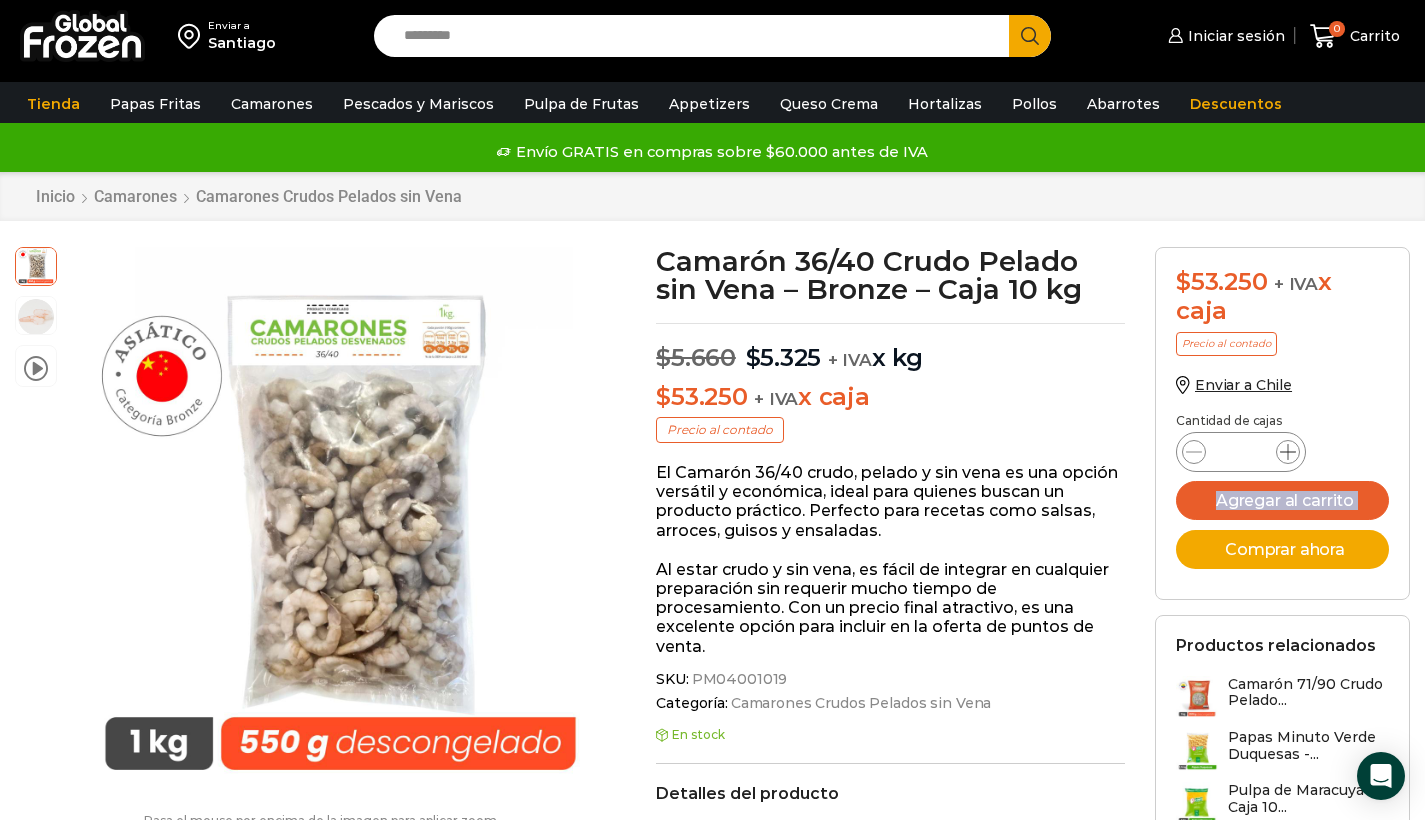 click 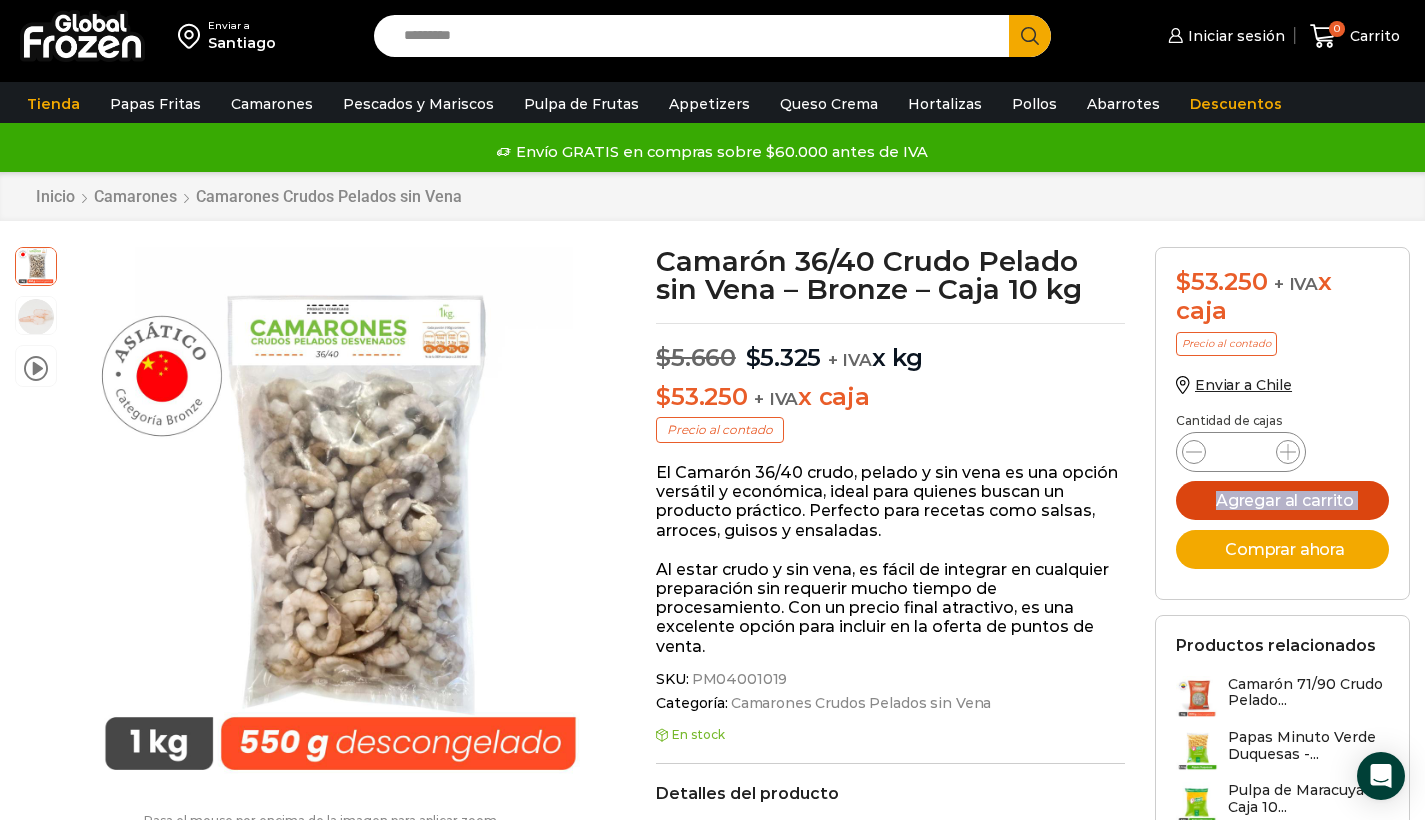 click on "Agregar al carrito" at bounding box center [1282, 500] 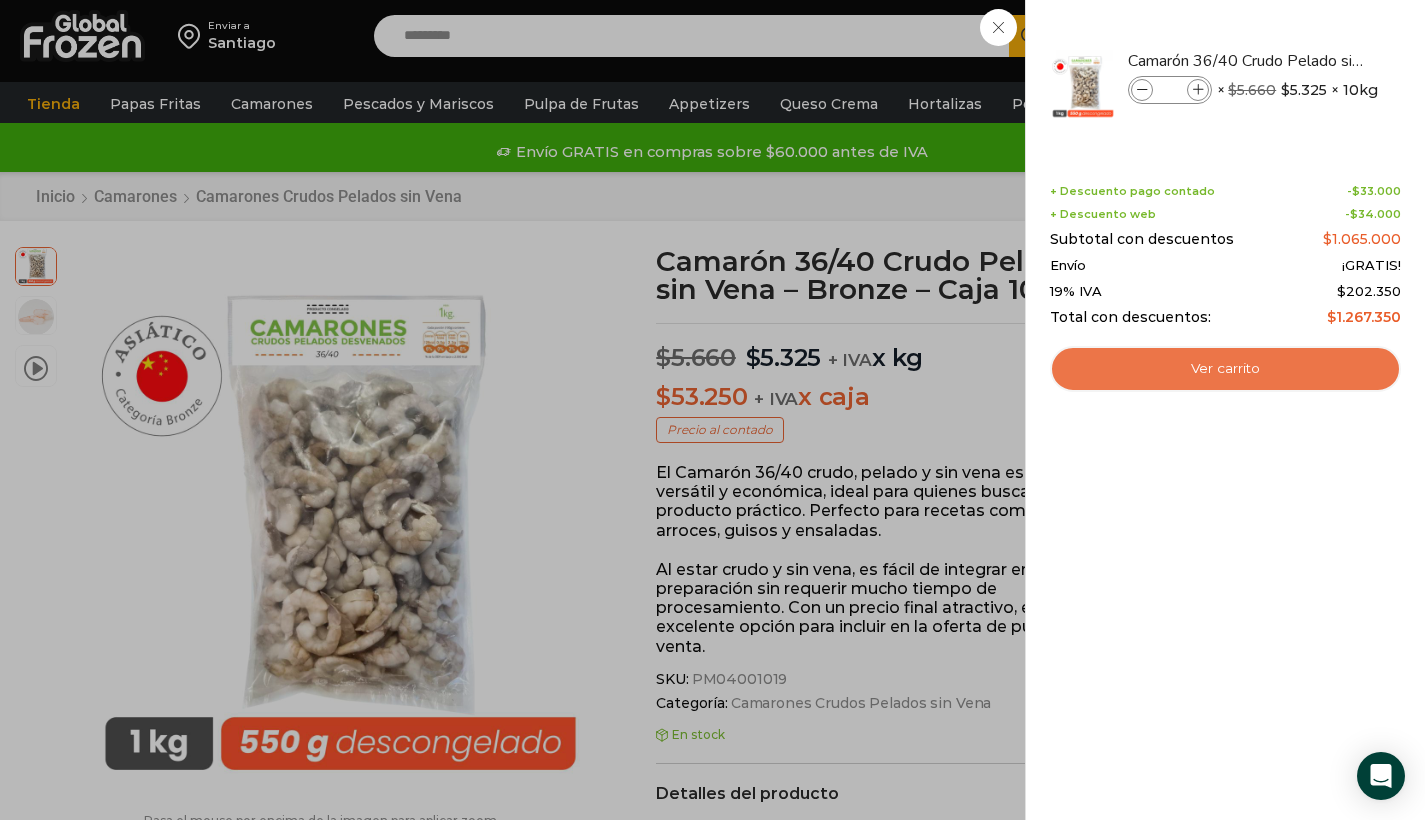 click on "Ver carrito" at bounding box center [1225, 369] 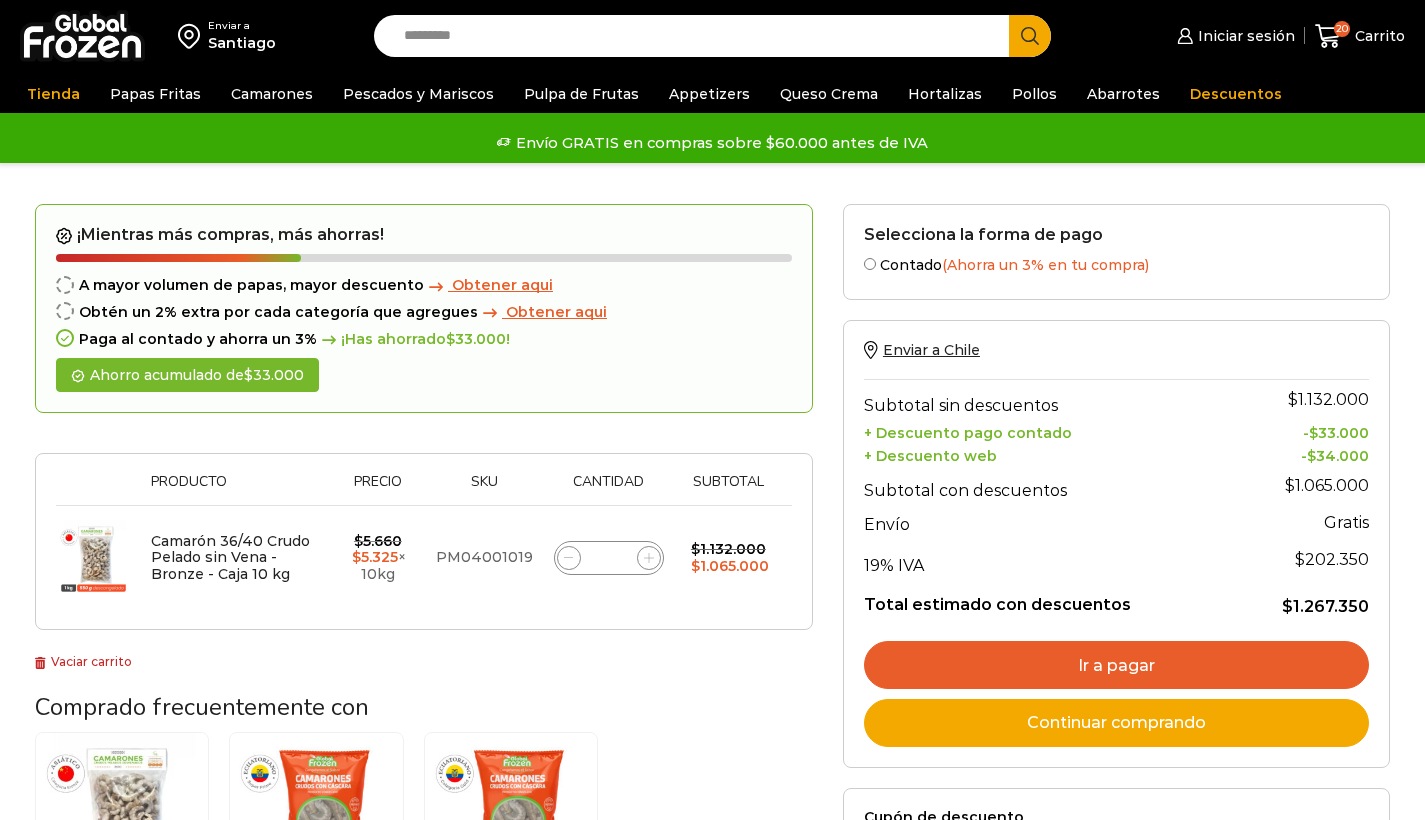 scroll, scrollTop: 109, scrollLeft: 0, axis: vertical 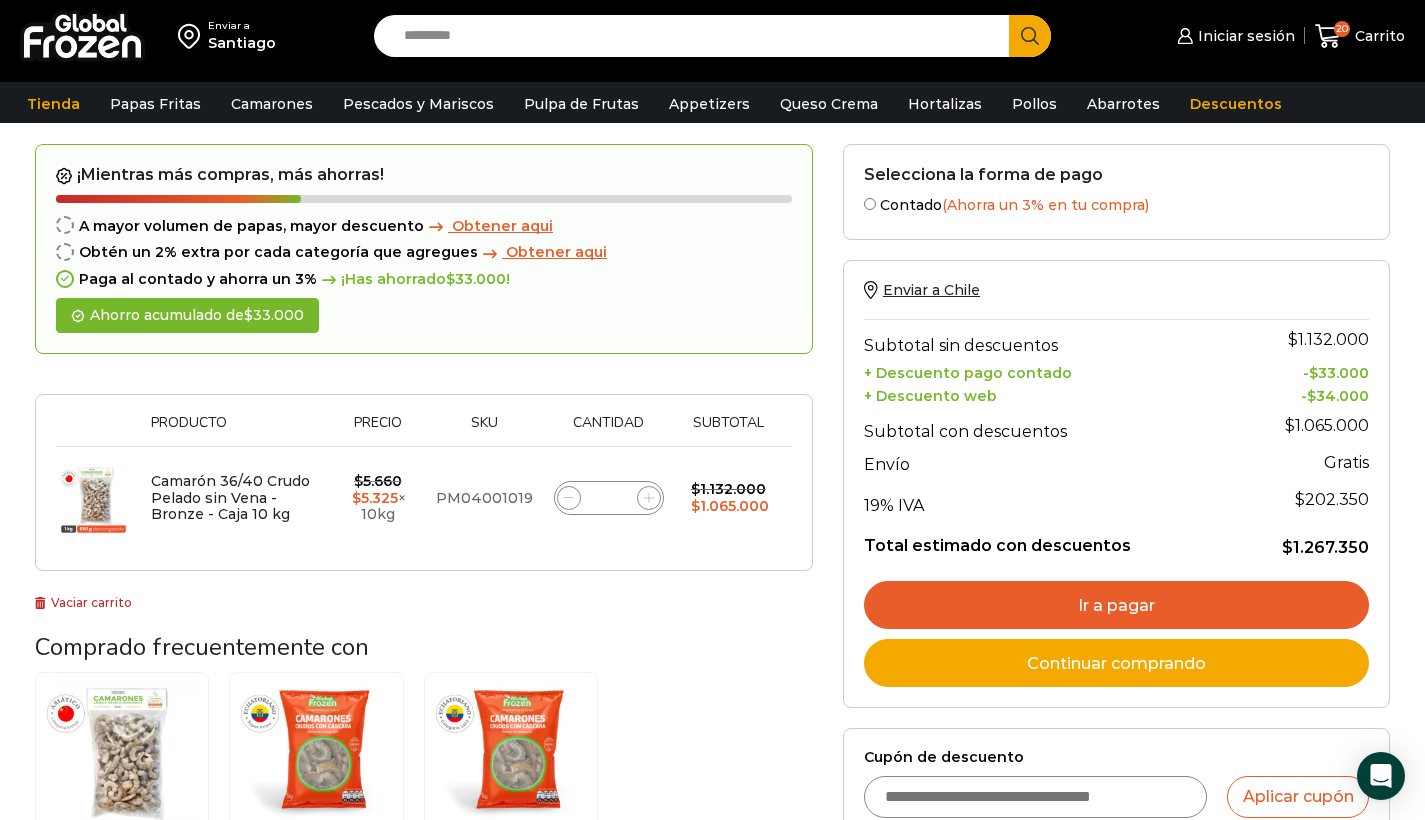 click on "Cupón de descuento" at bounding box center (1036, 797) 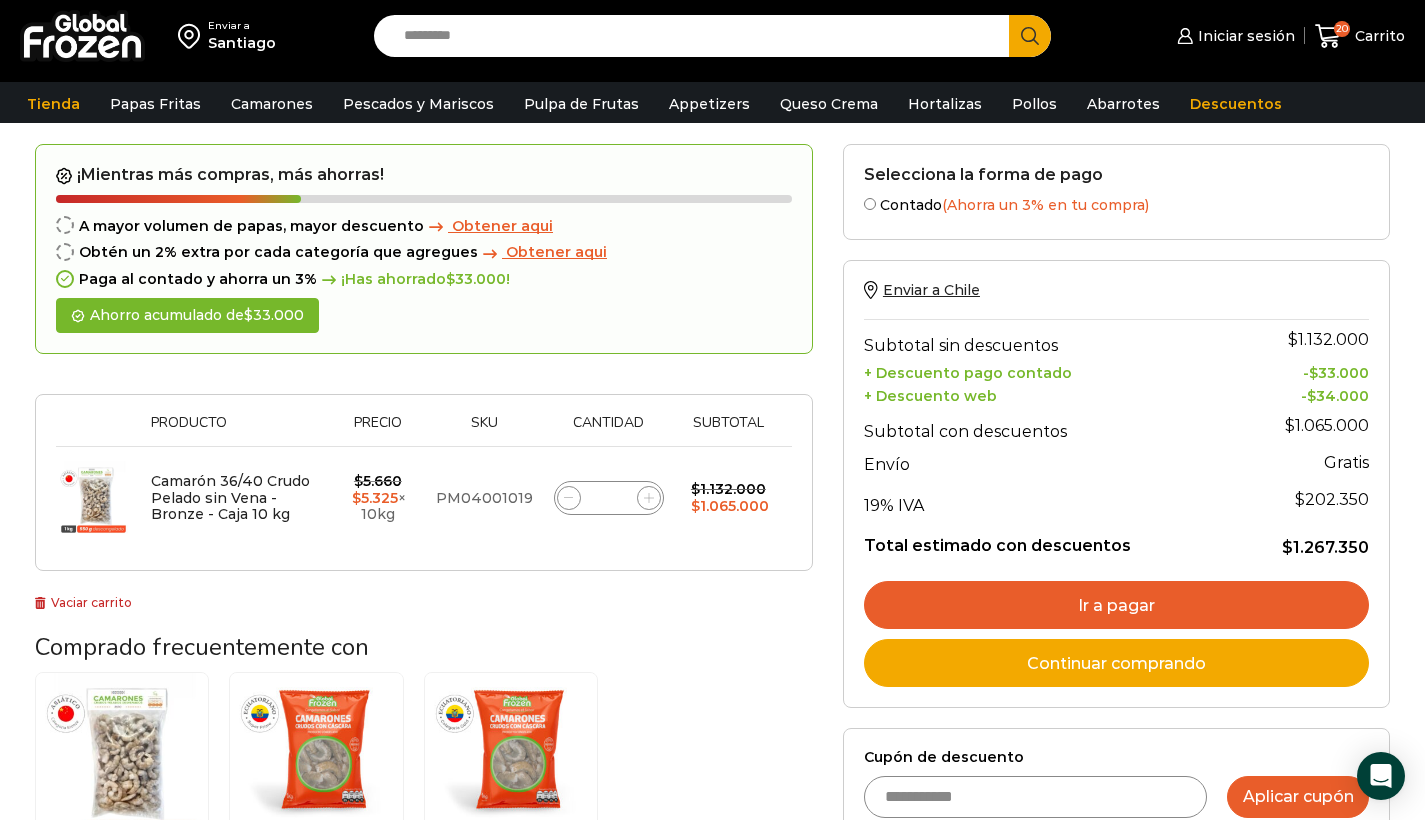 type on "**********" 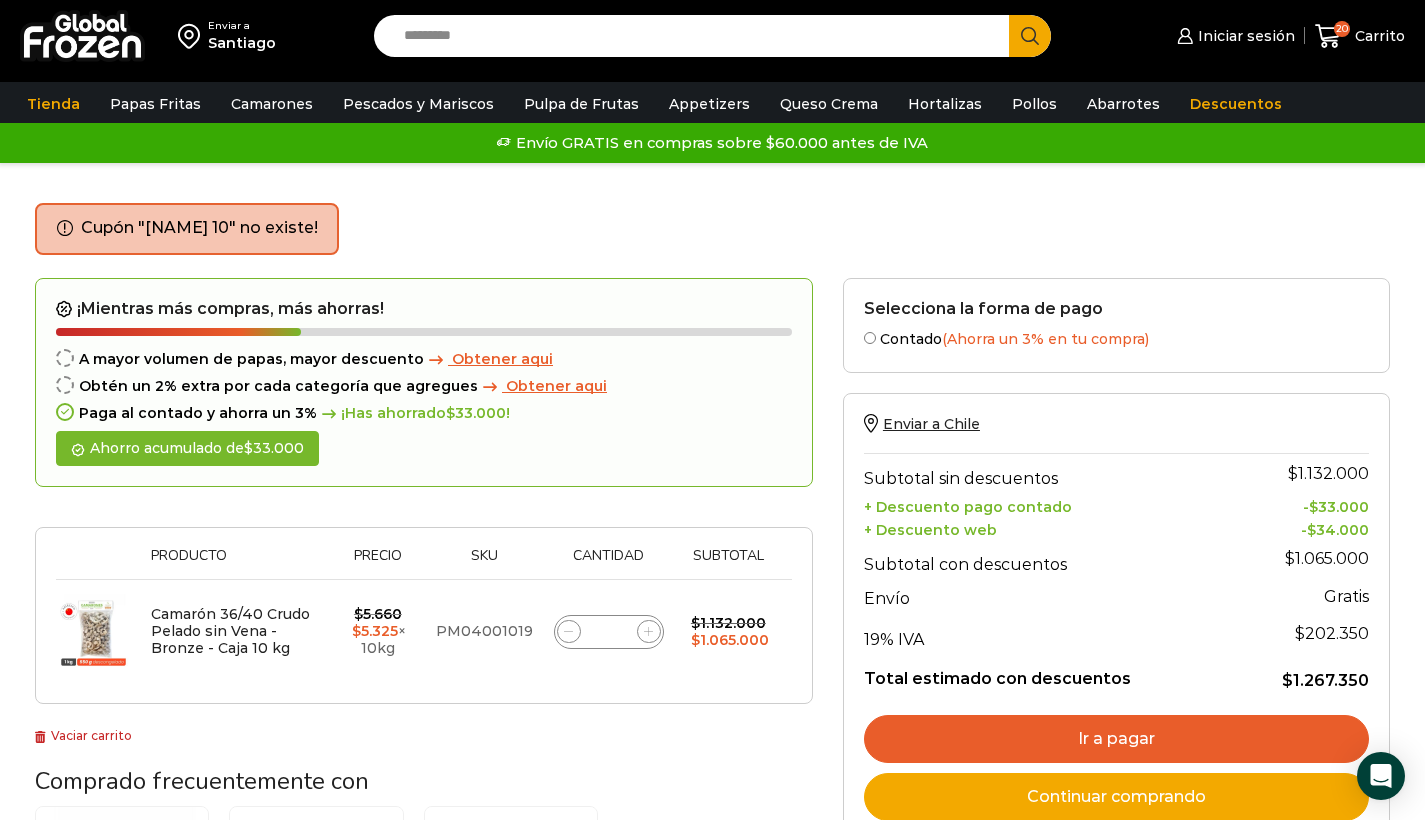 scroll, scrollTop: 0, scrollLeft: 0, axis: both 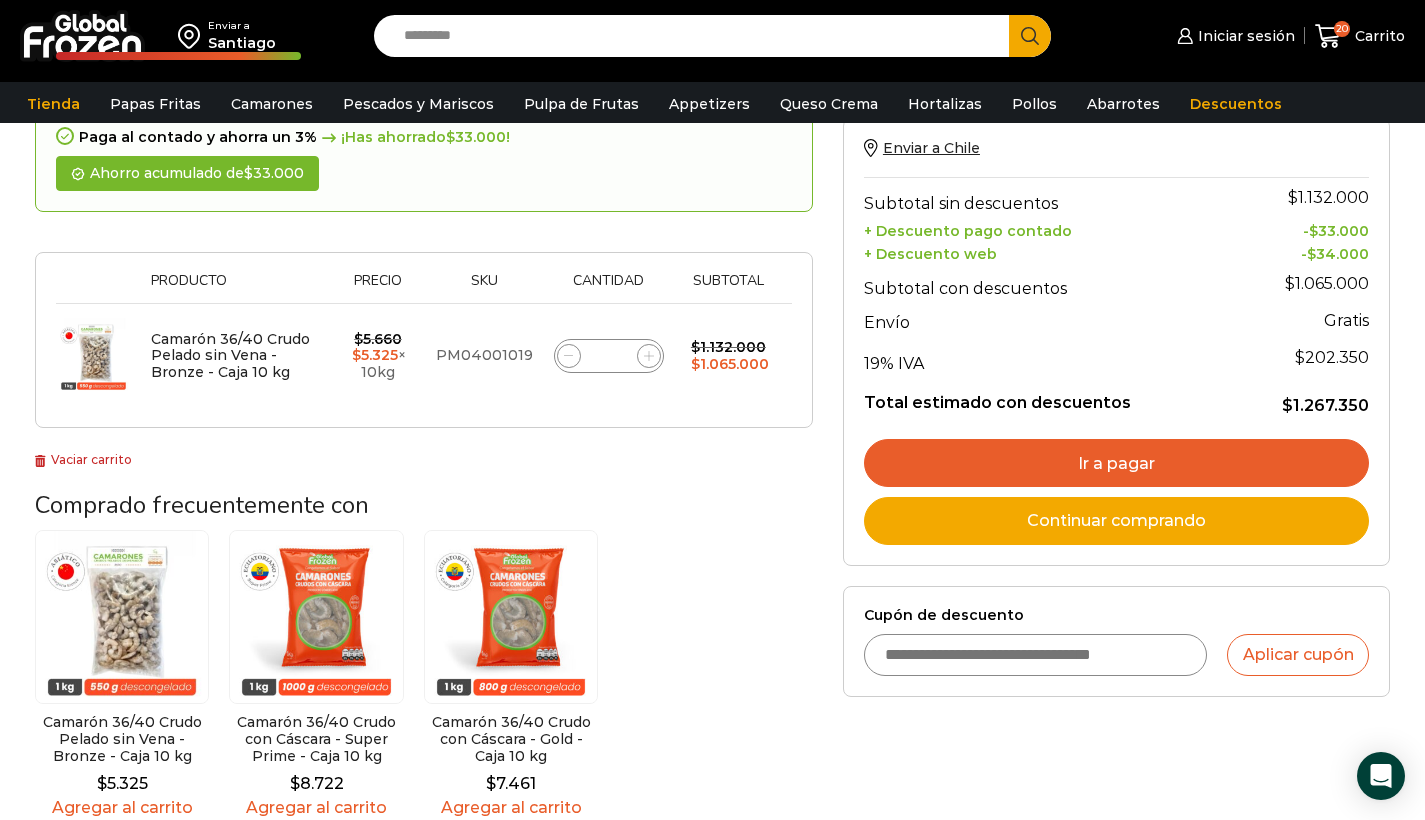 click on "Cupón de descuento" at bounding box center (1036, 655) 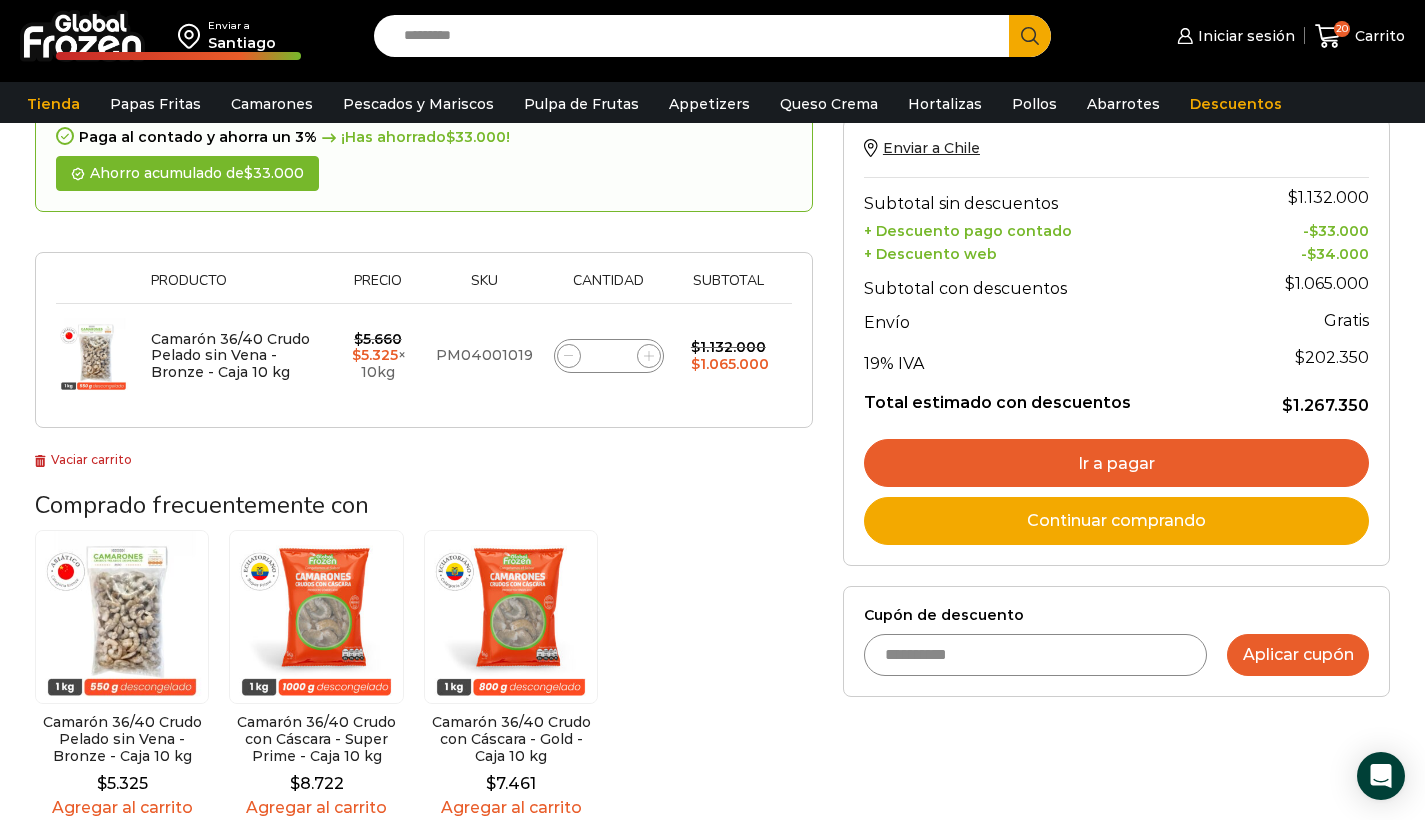 type on "**********" 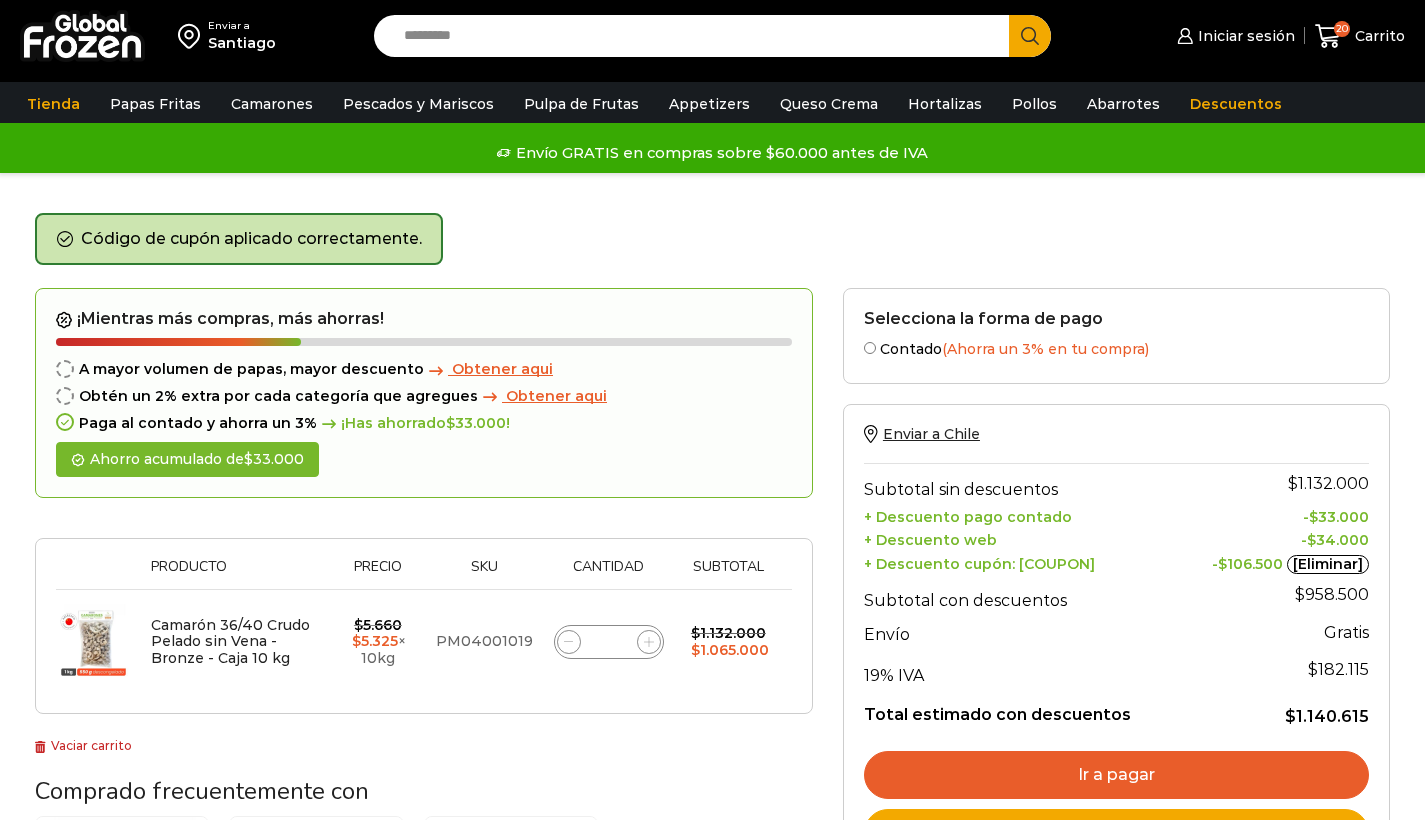 scroll, scrollTop: 22, scrollLeft: 0, axis: vertical 